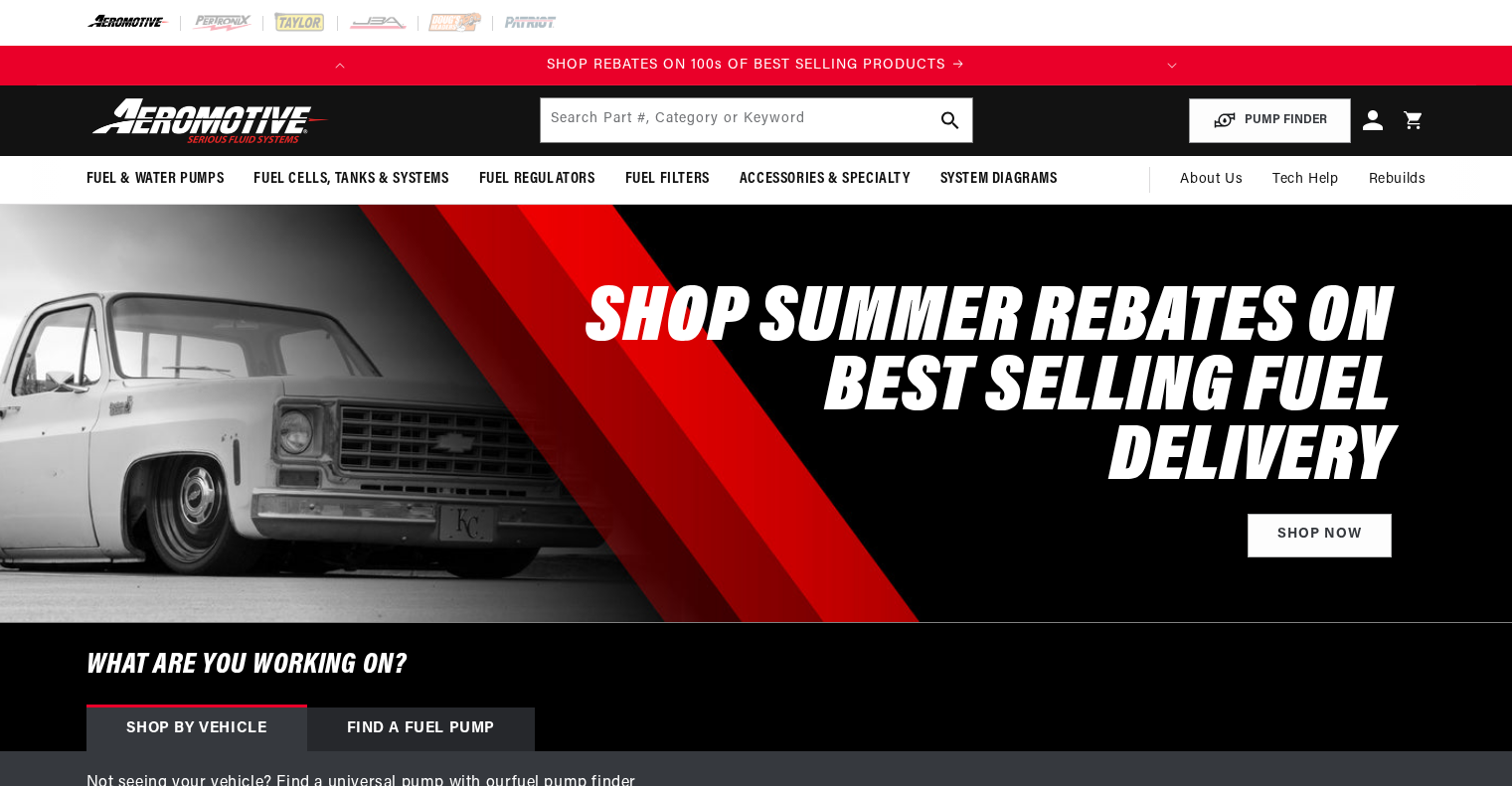 select on "2018" 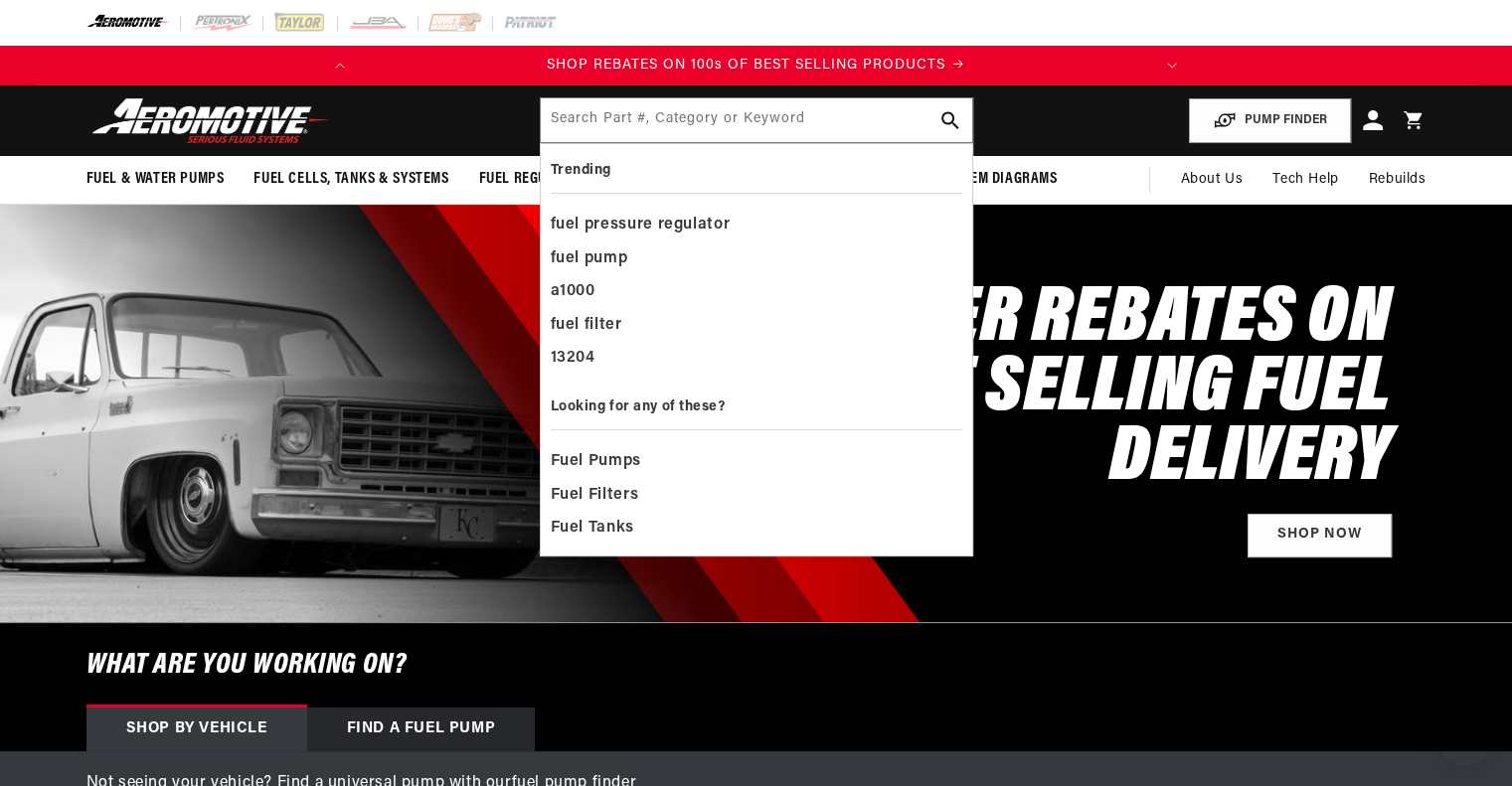 scroll, scrollTop: 0, scrollLeft: 0, axis: both 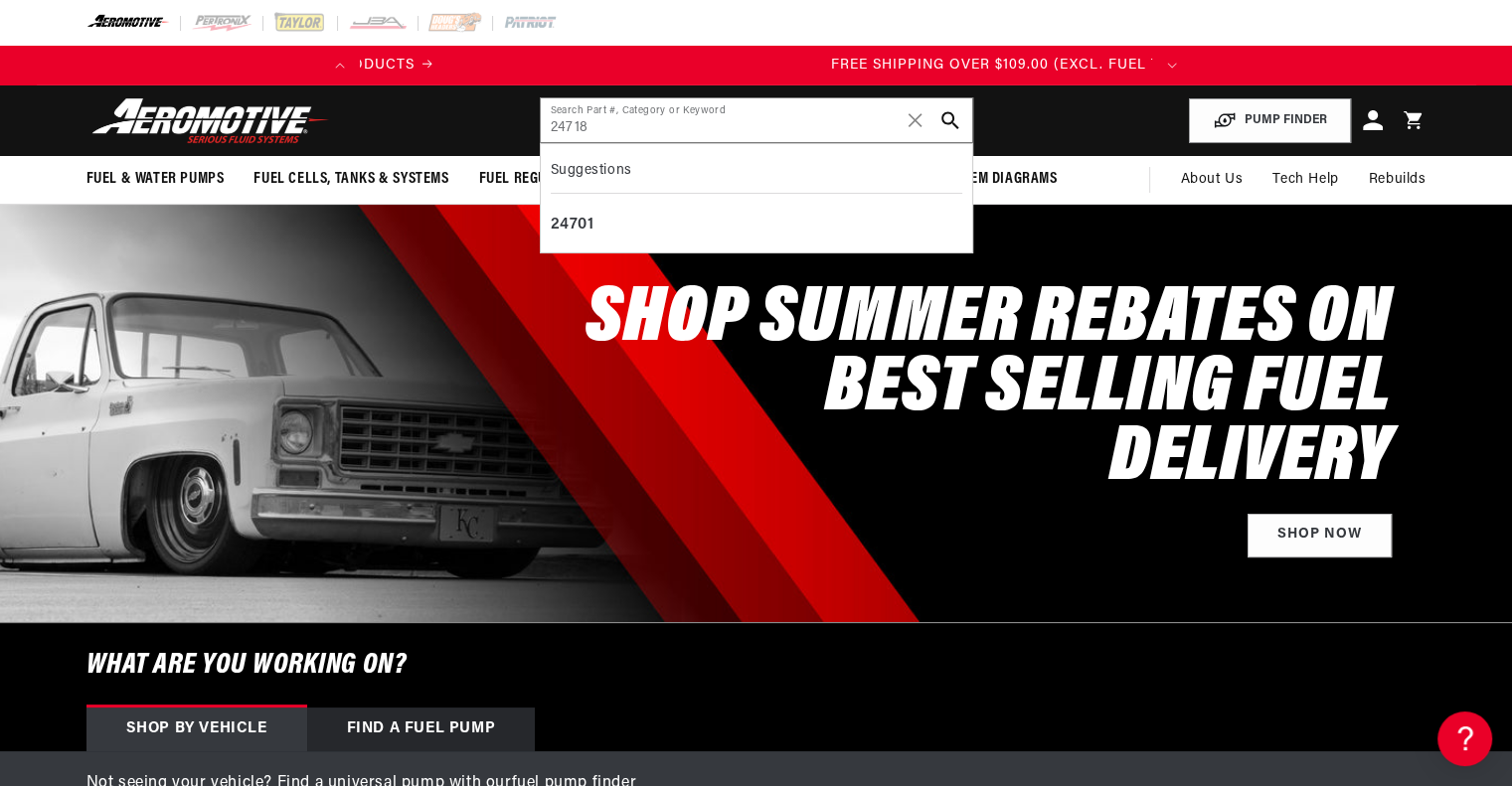 type on "24718" 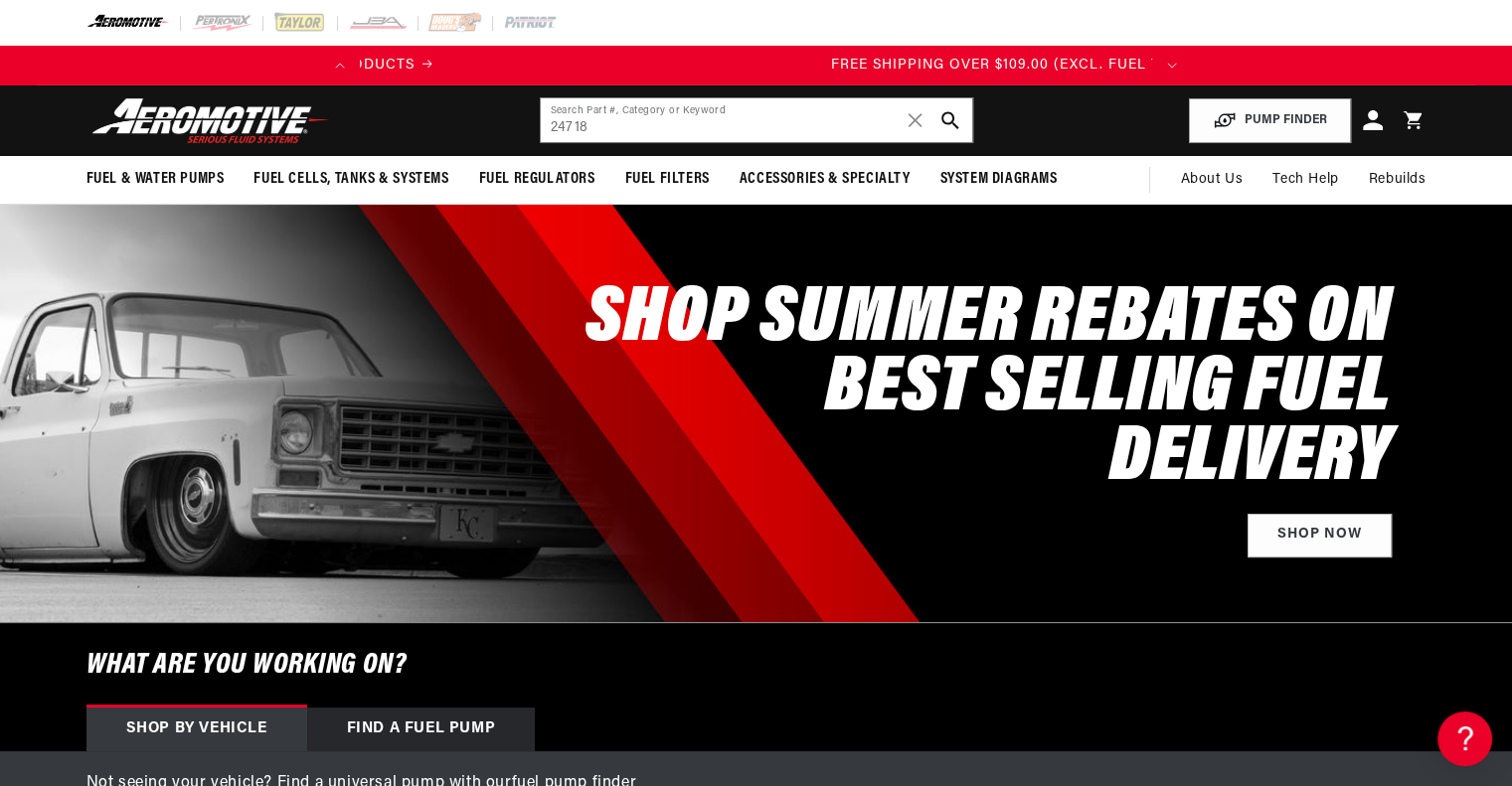scroll, scrollTop: 0, scrollLeft: 786, axis: horizontal 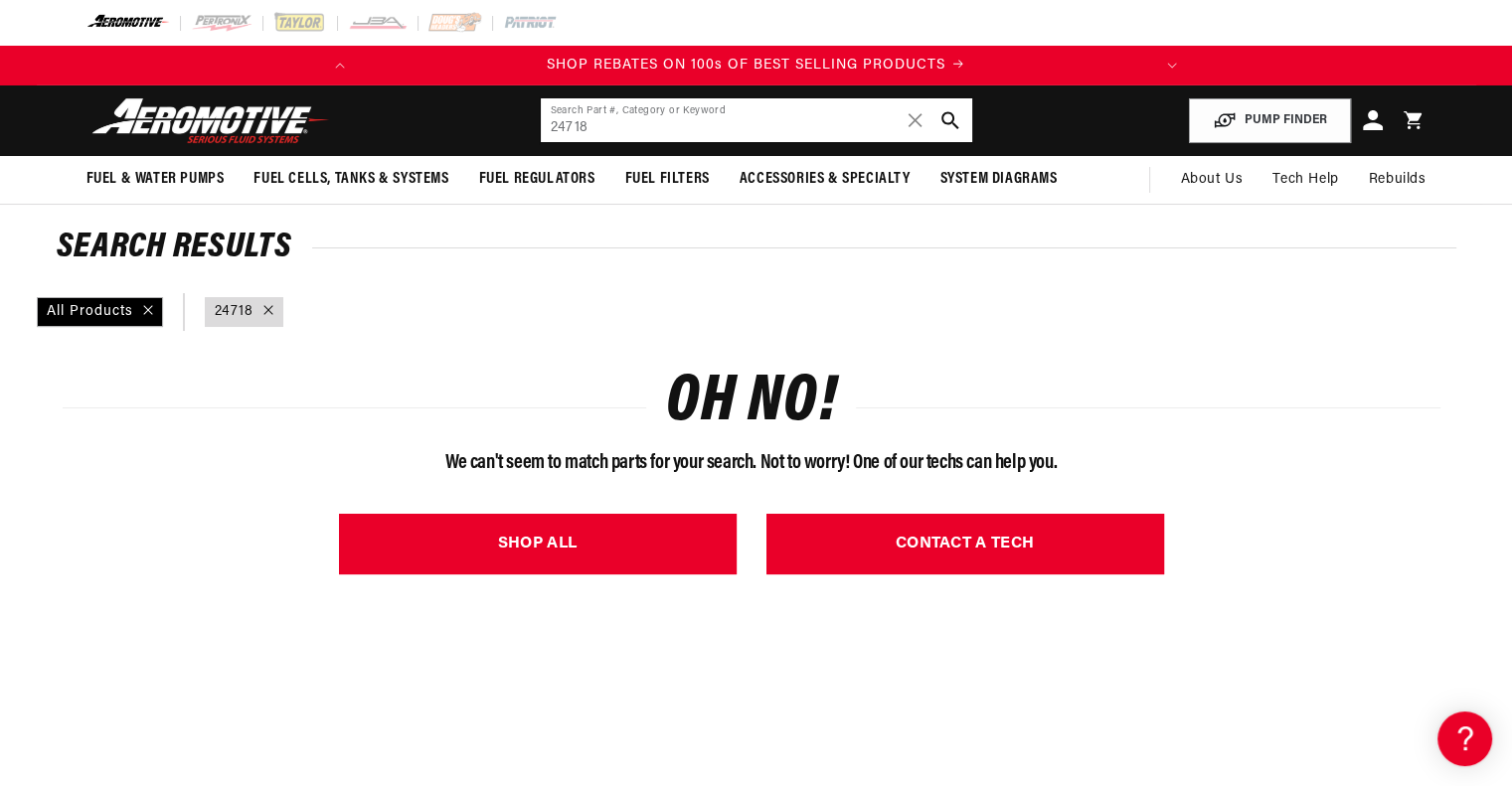 click on "24718" 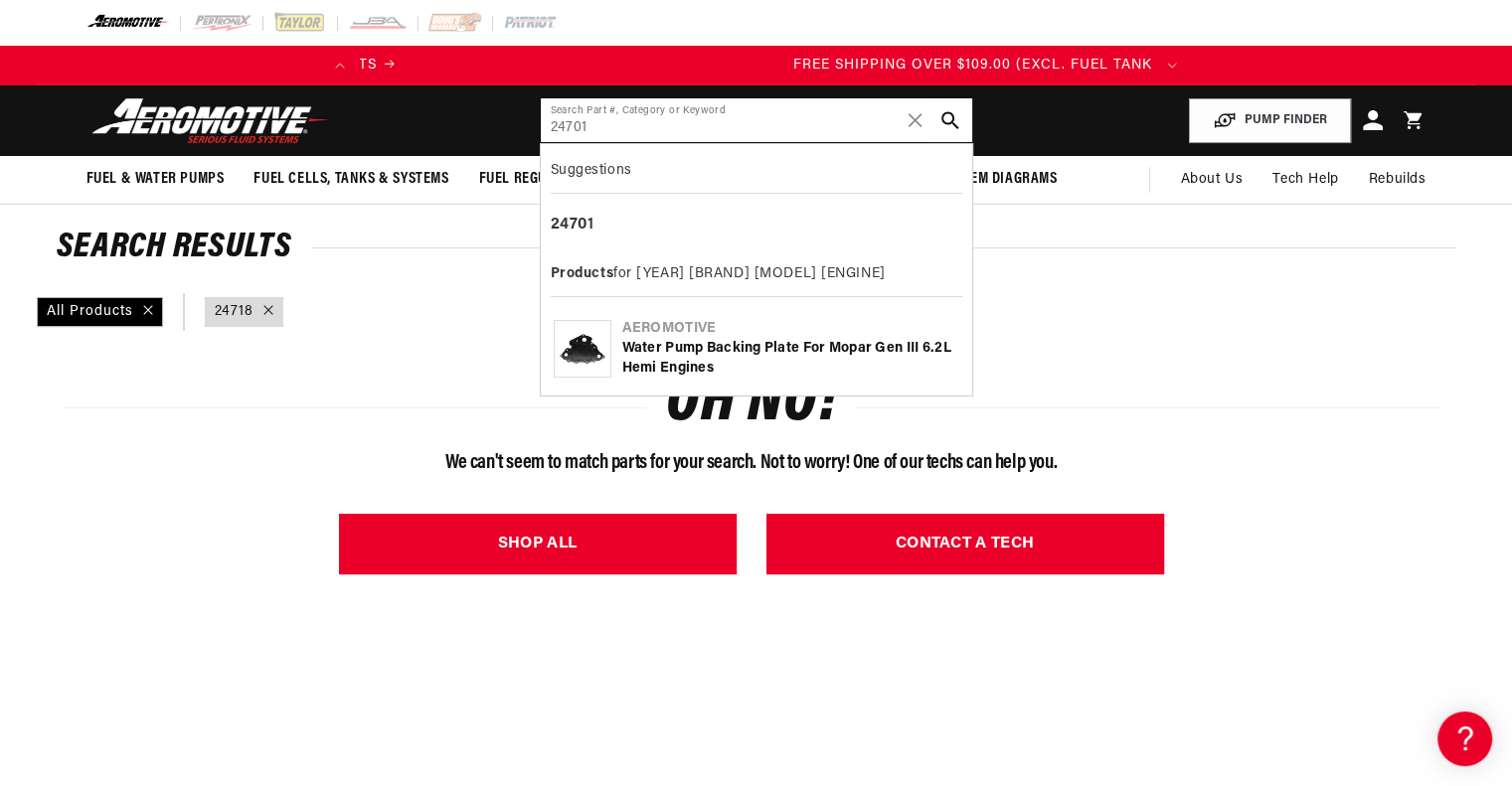 type on "24701" 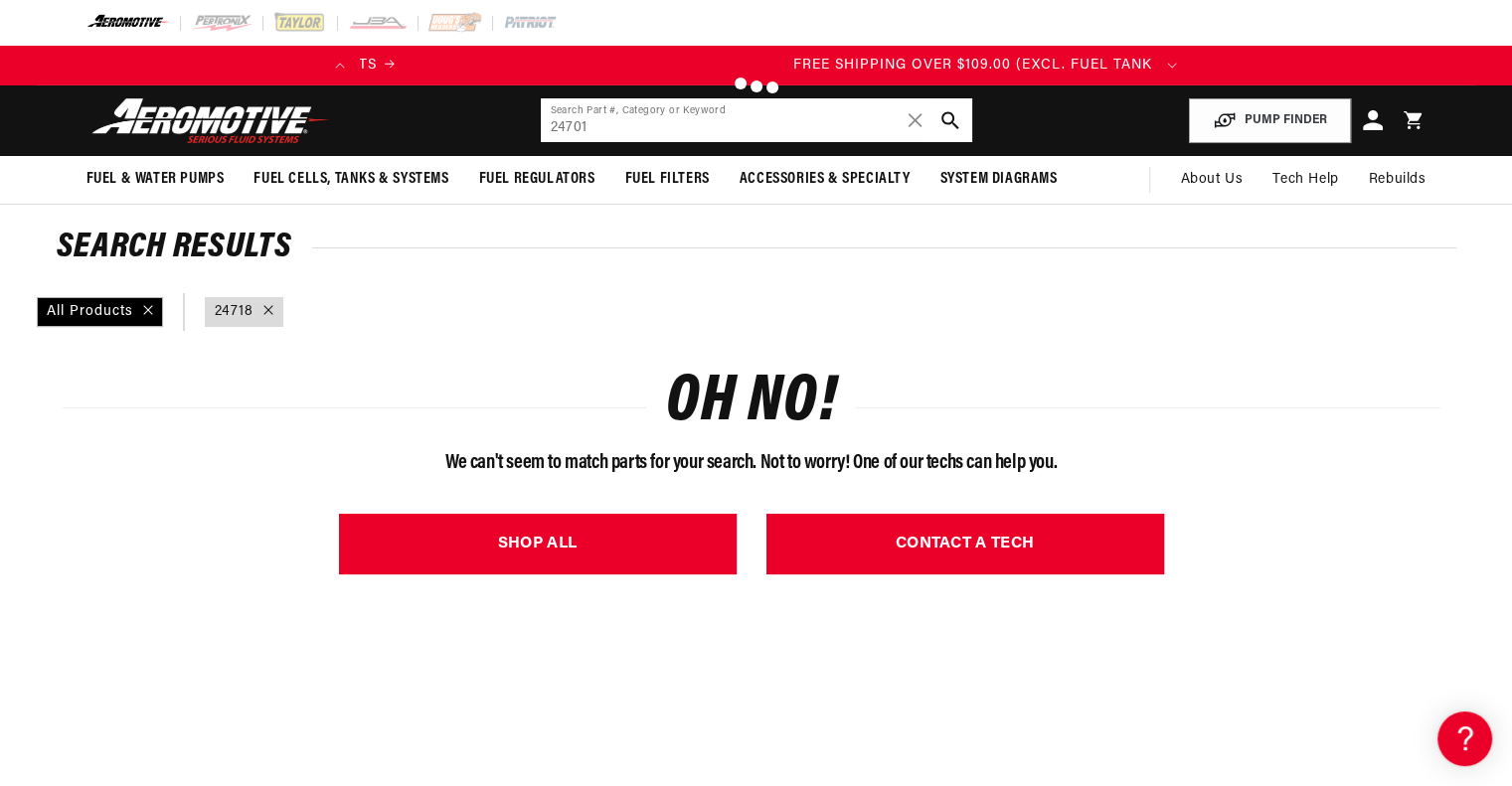 scroll, scrollTop: 0, scrollLeft: 786, axis: horizontal 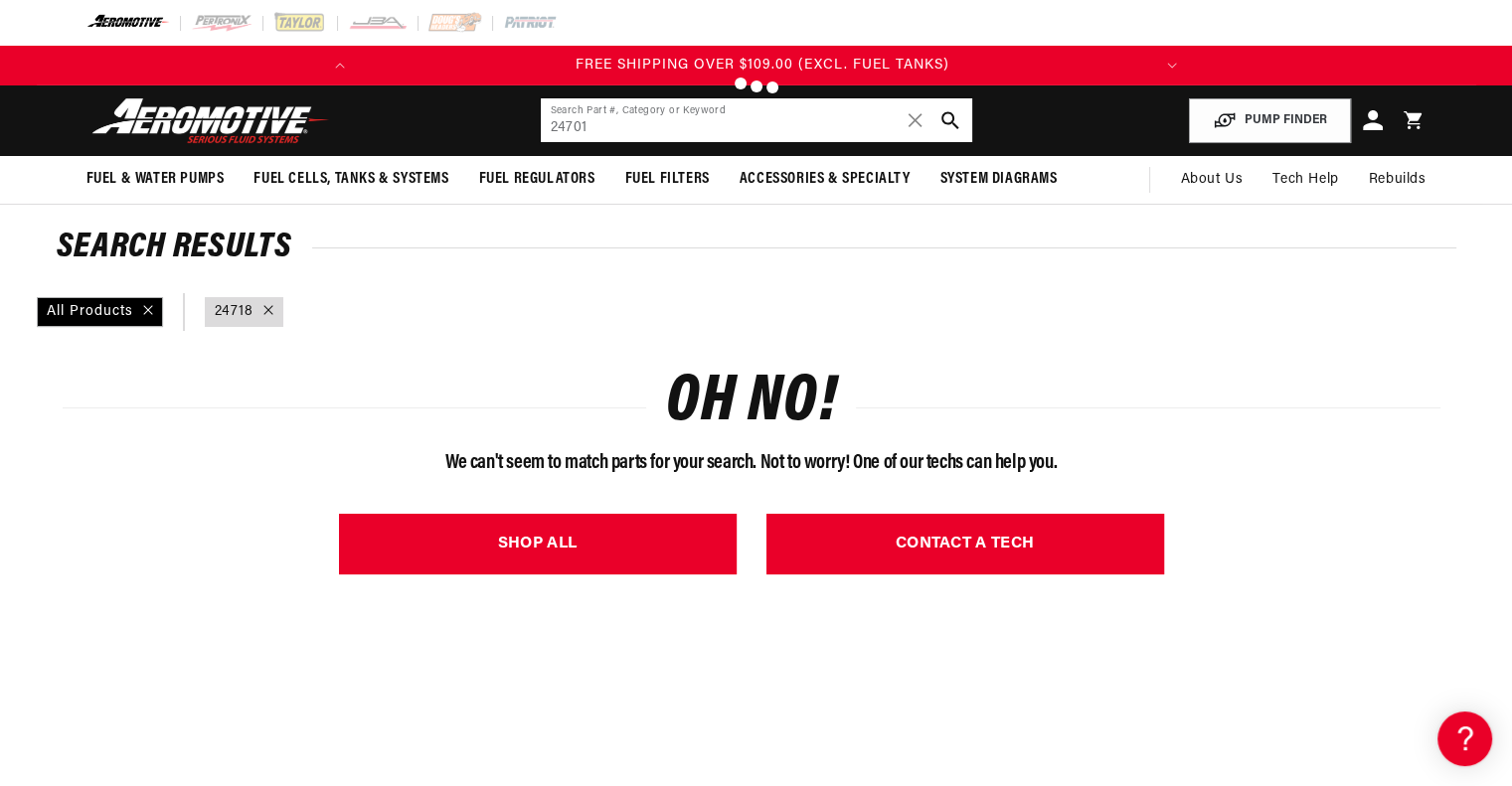 select on "2018" 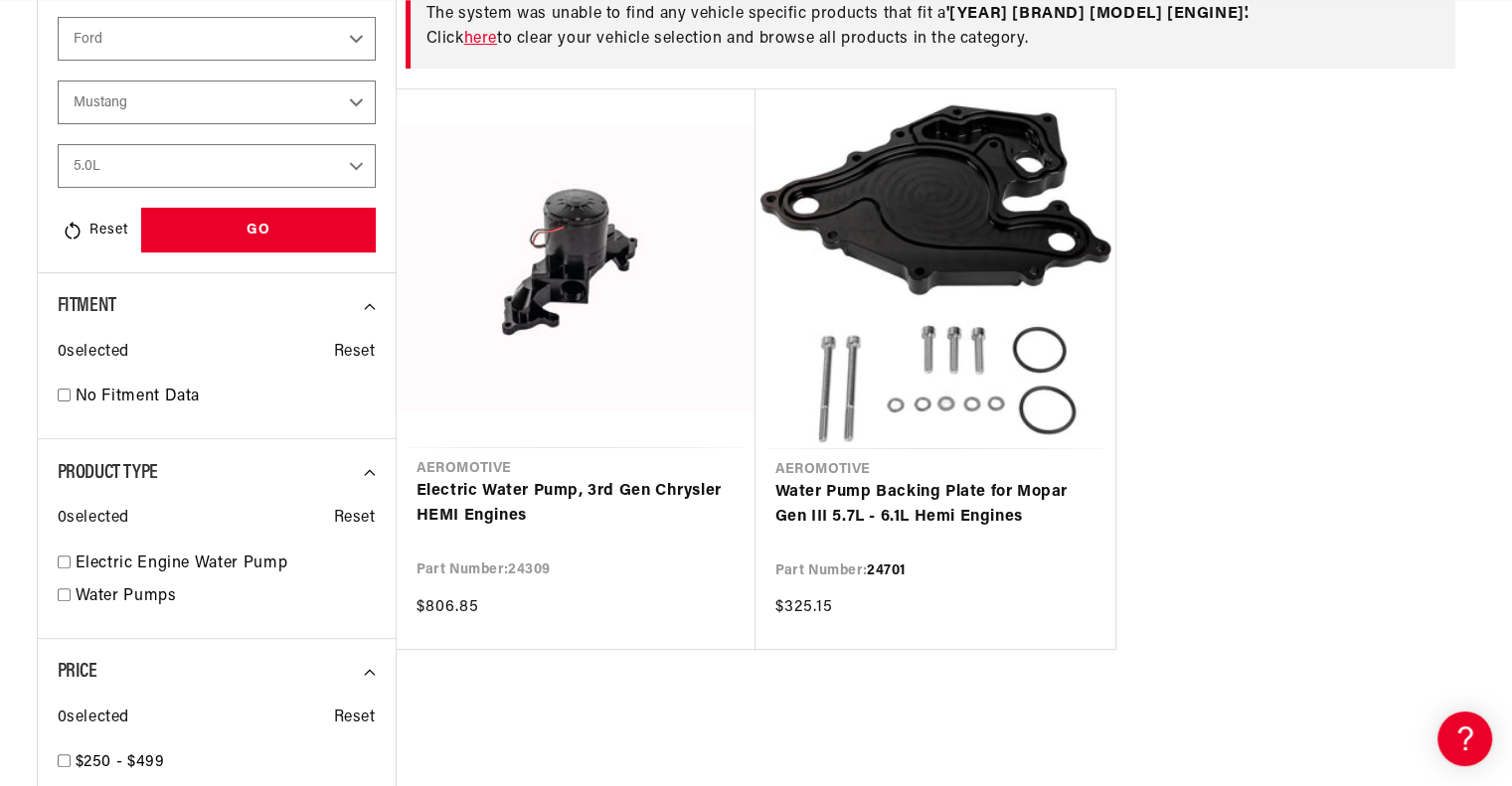 scroll, scrollTop: 497, scrollLeft: 0, axis: vertical 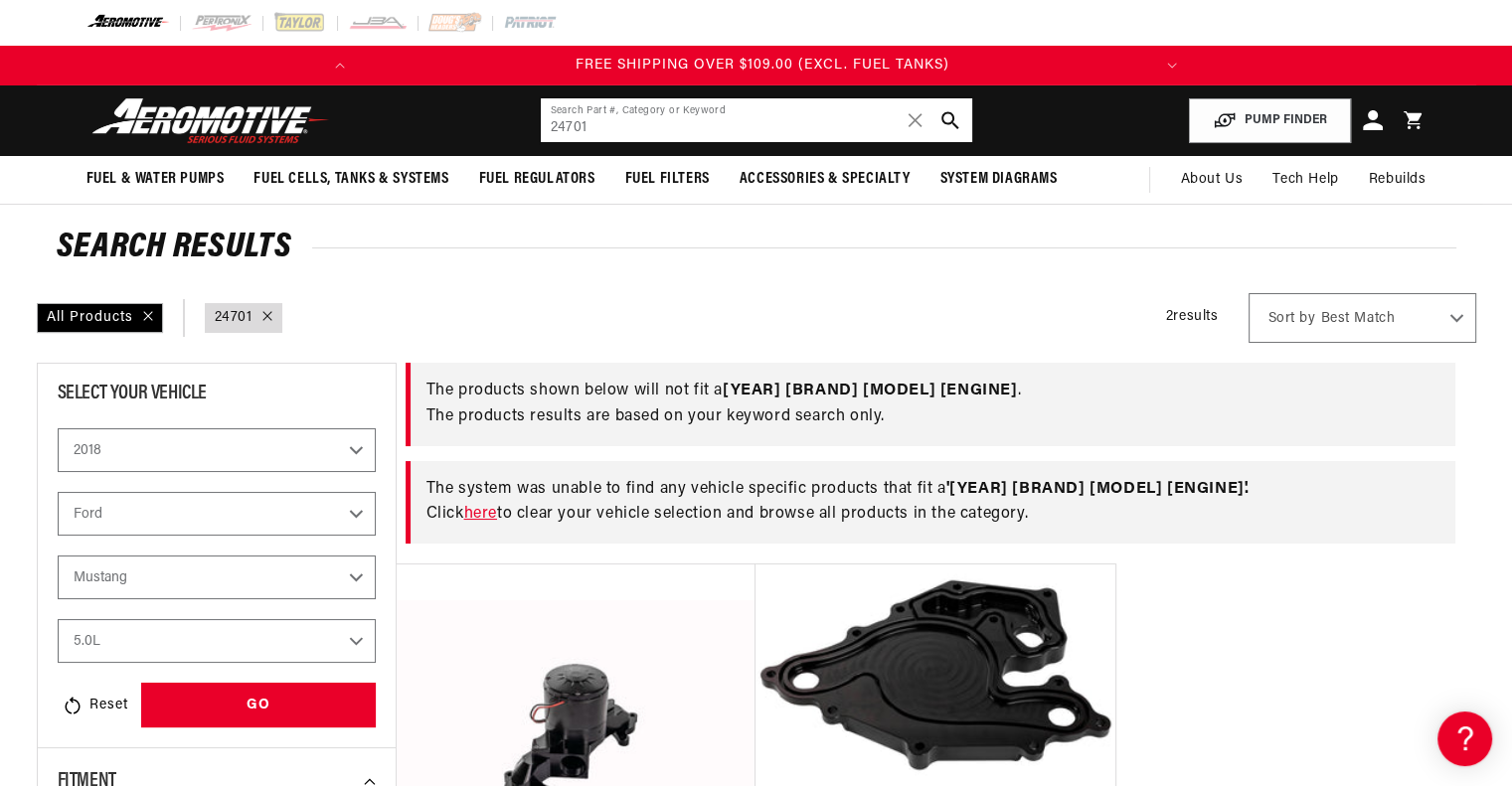 click on "24701" 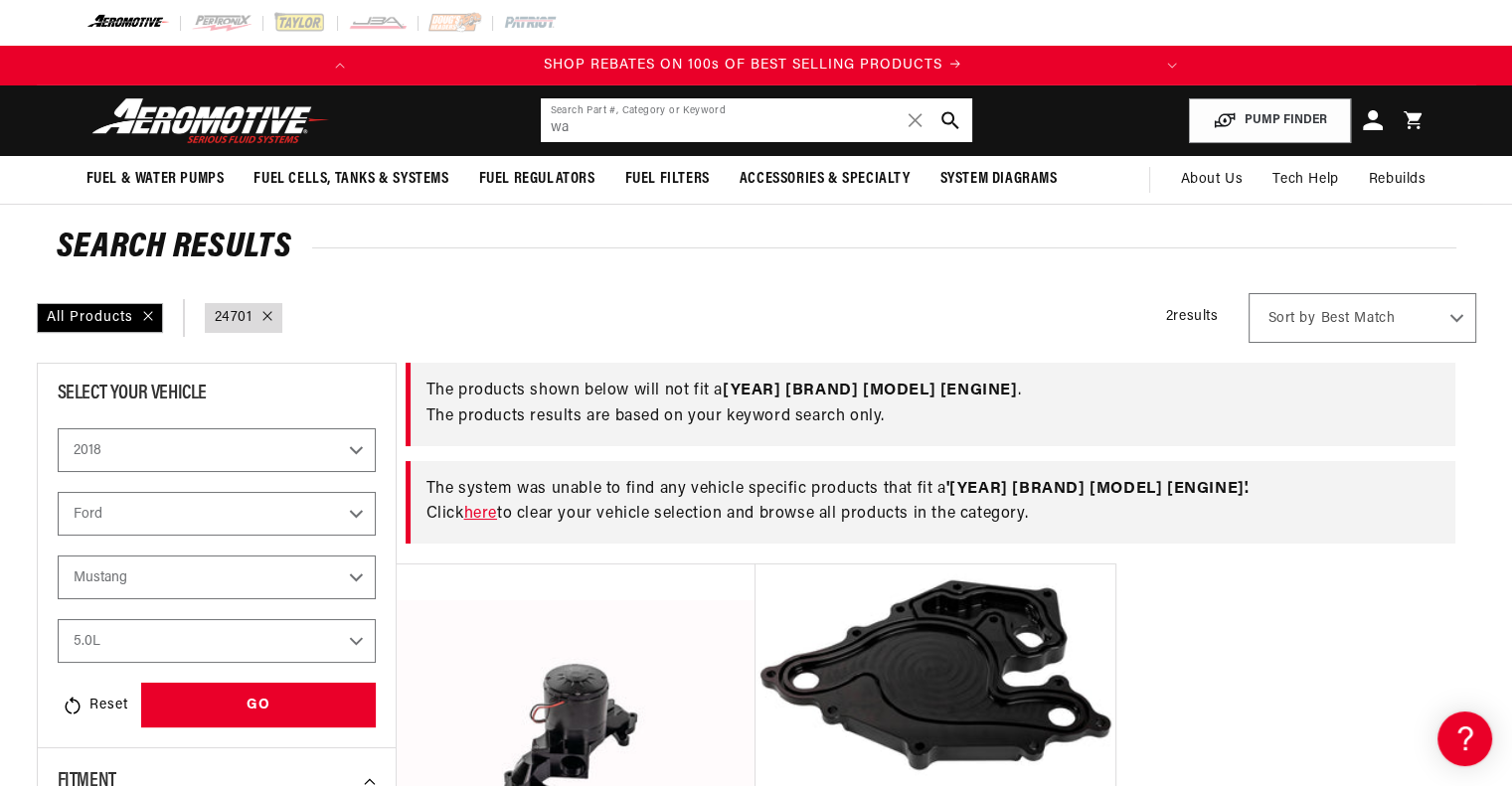 scroll, scrollTop: 0, scrollLeft: 0, axis: both 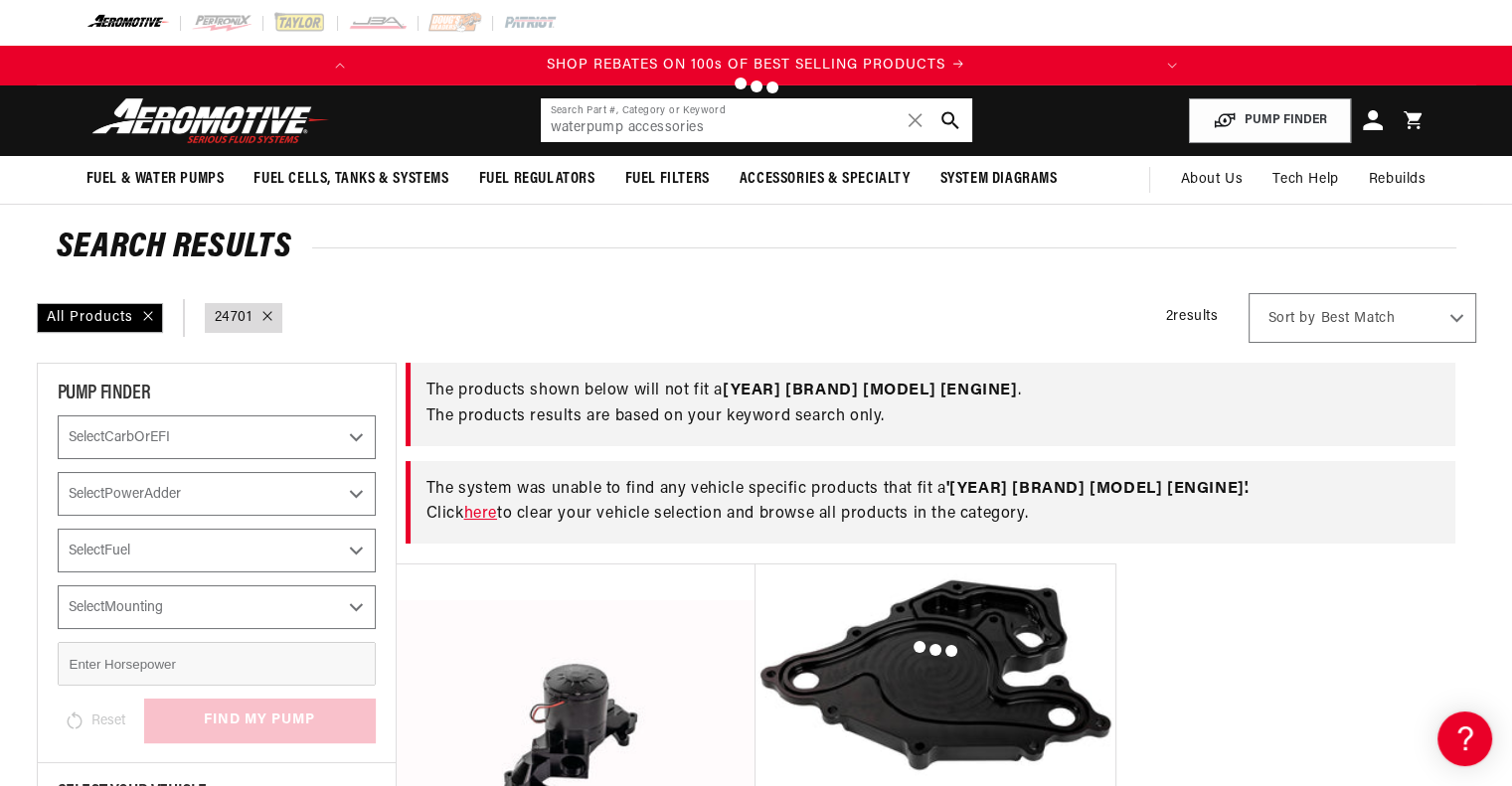 type on "accessories" 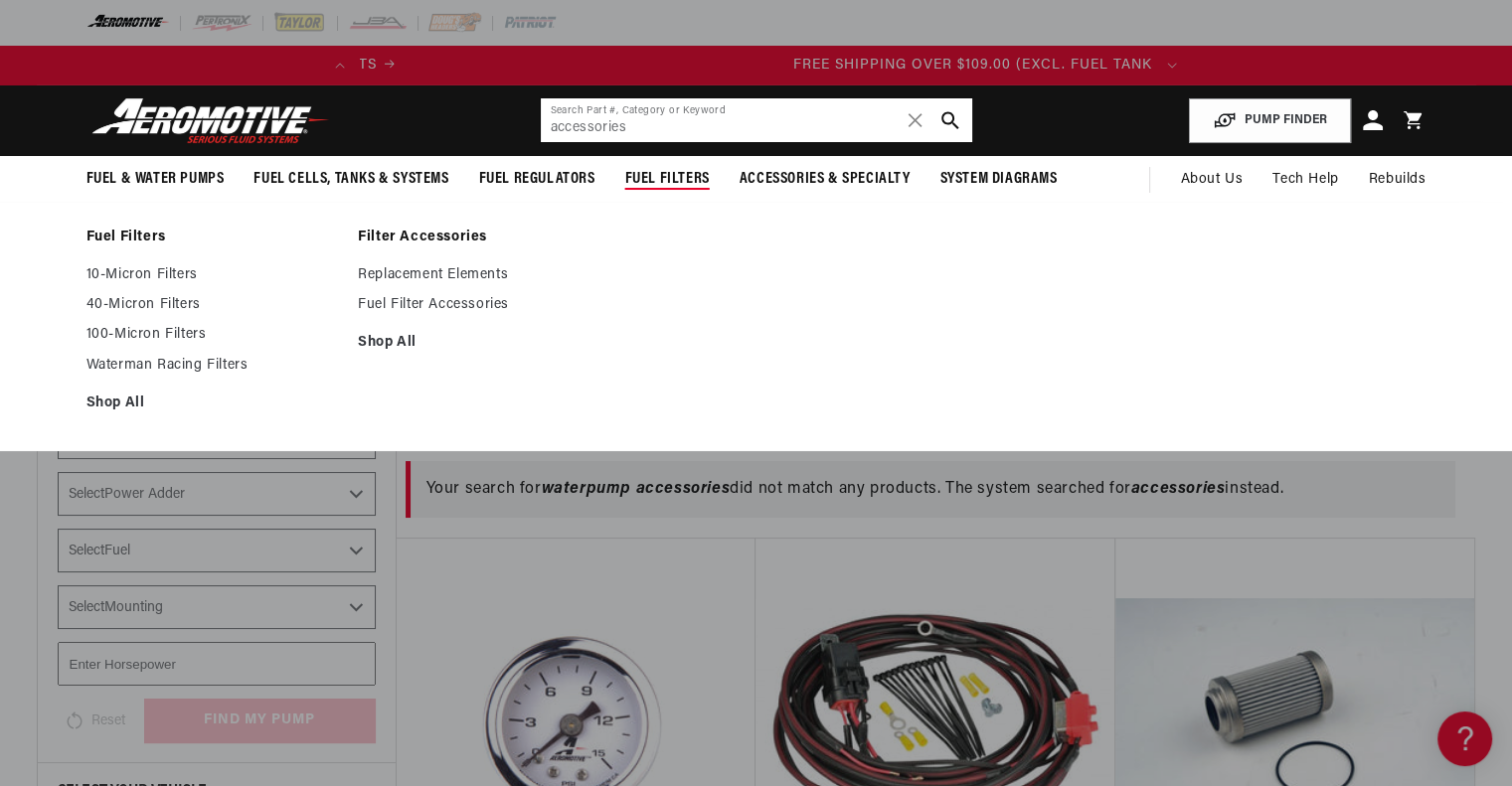 scroll, scrollTop: 0, scrollLeft: 755, axis: horizontal 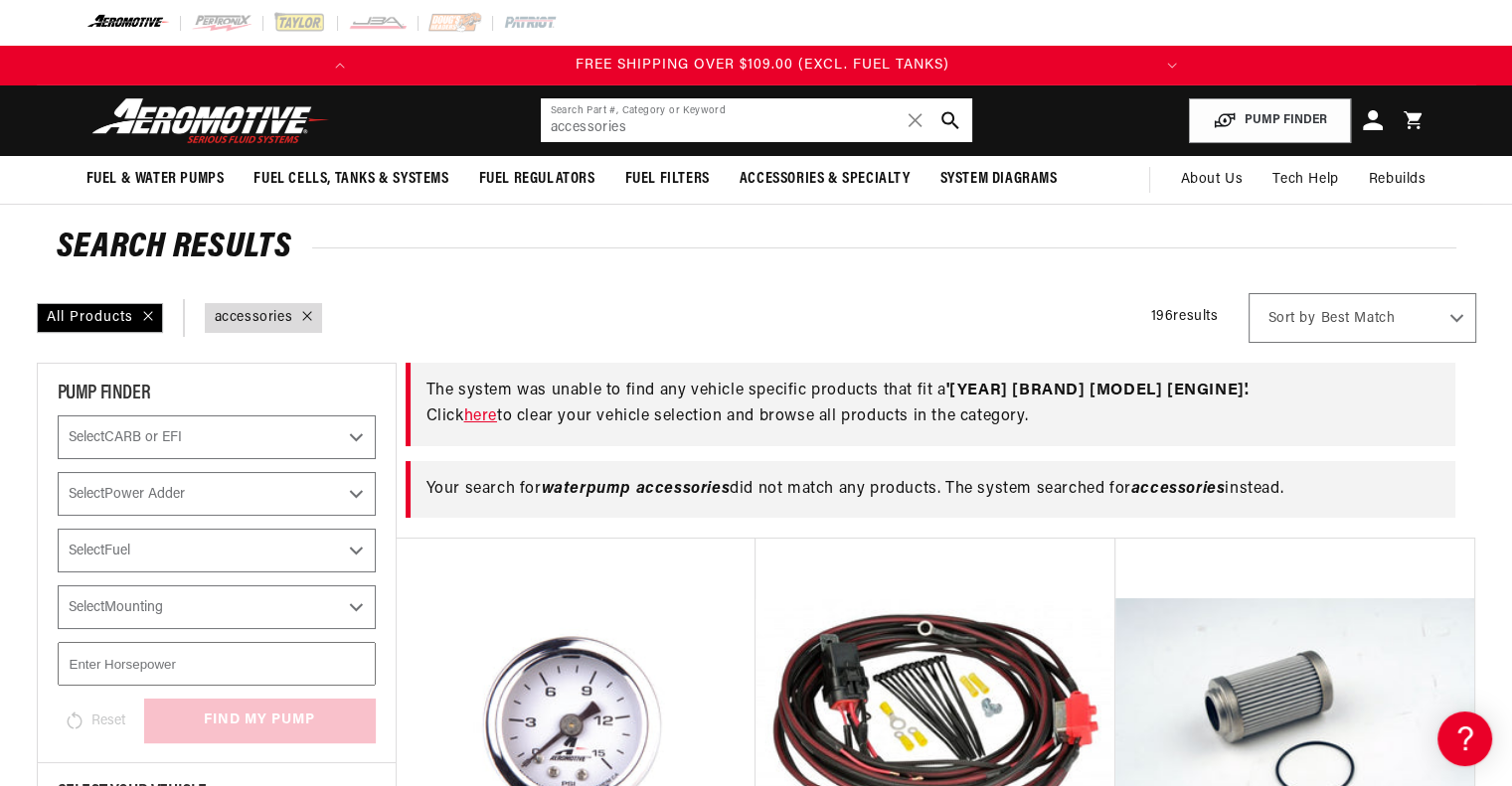 drag, startPoint x: 693, startPoint y: 125, endPoint x: 501, endPoint y: 122, distance: 192.02344 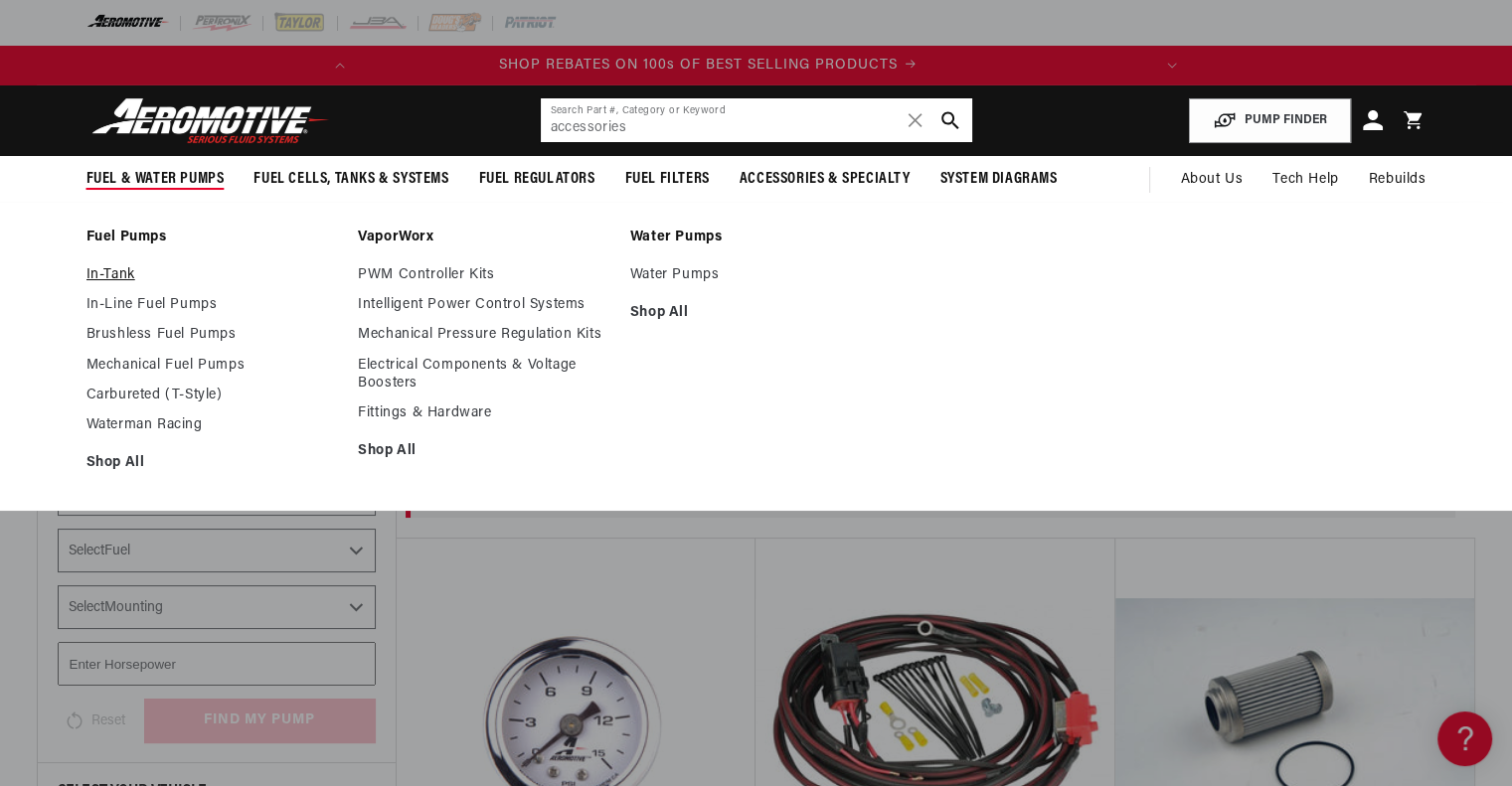 scroll, scrollTop: 0, scrollLeft: 0, axis: both 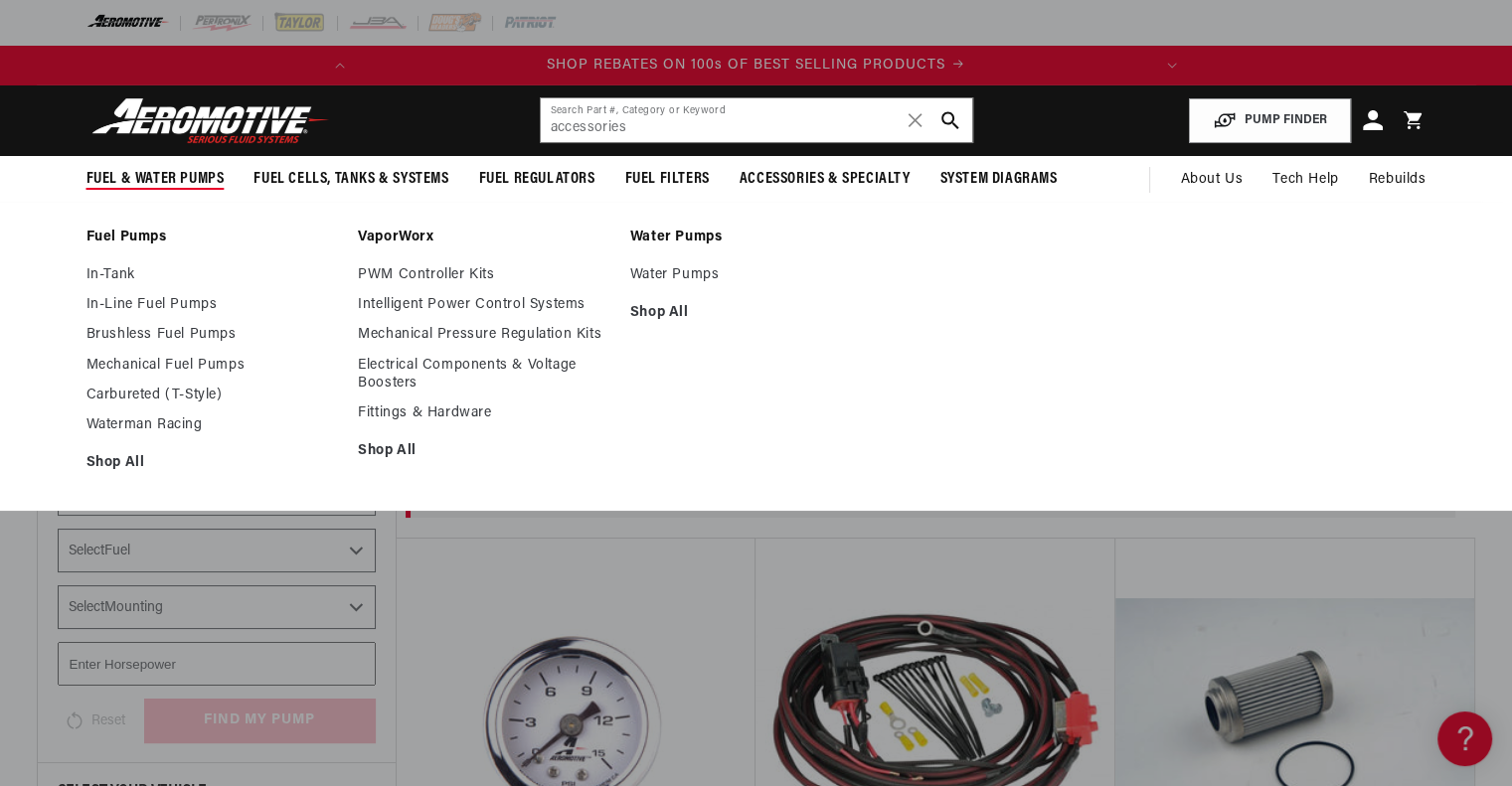 click on "Water Pumps" at bounding box center [756, 237] 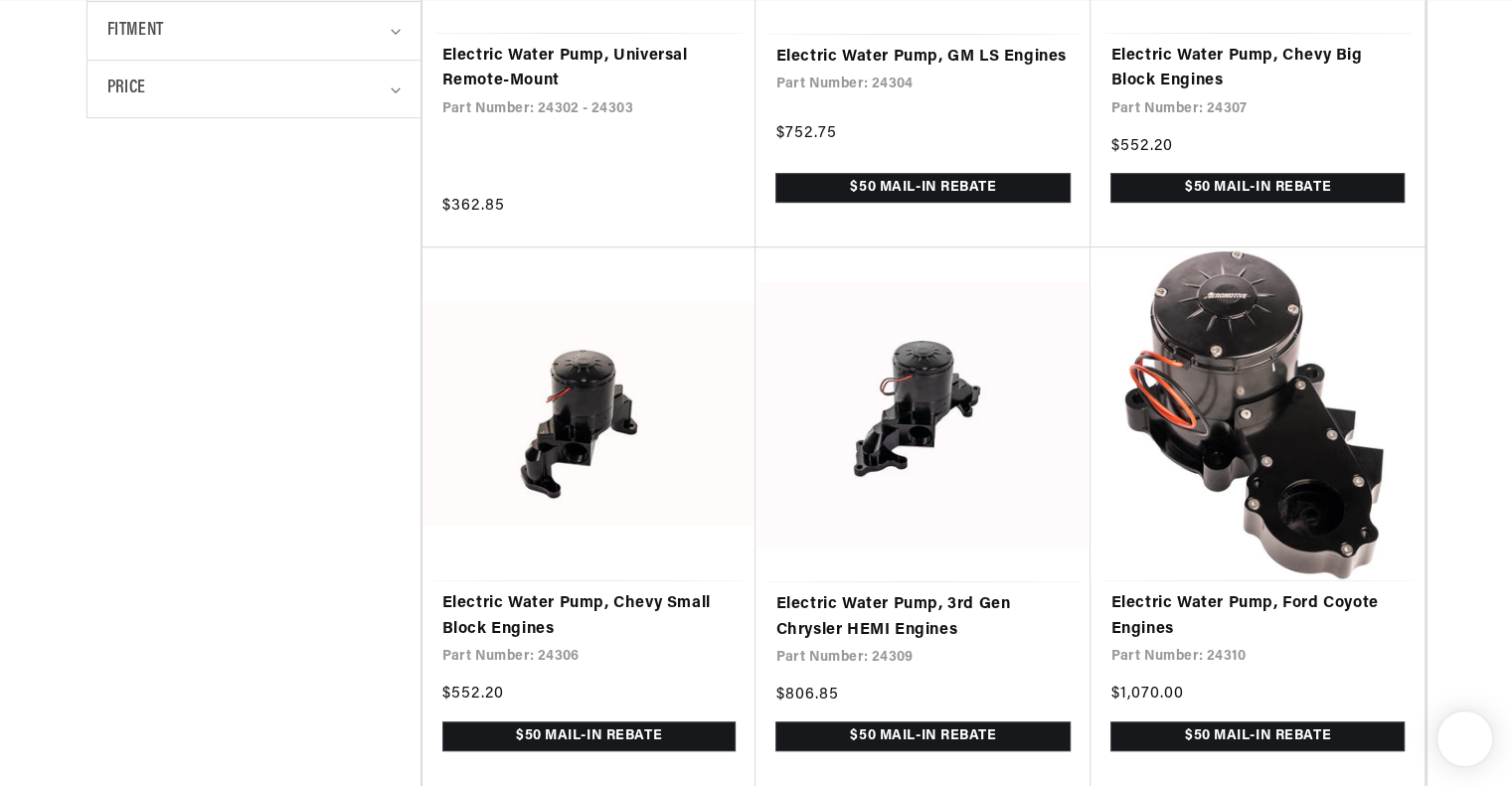 scroll, scrollTop: 994, scrollLeft: 0, axis: vertical 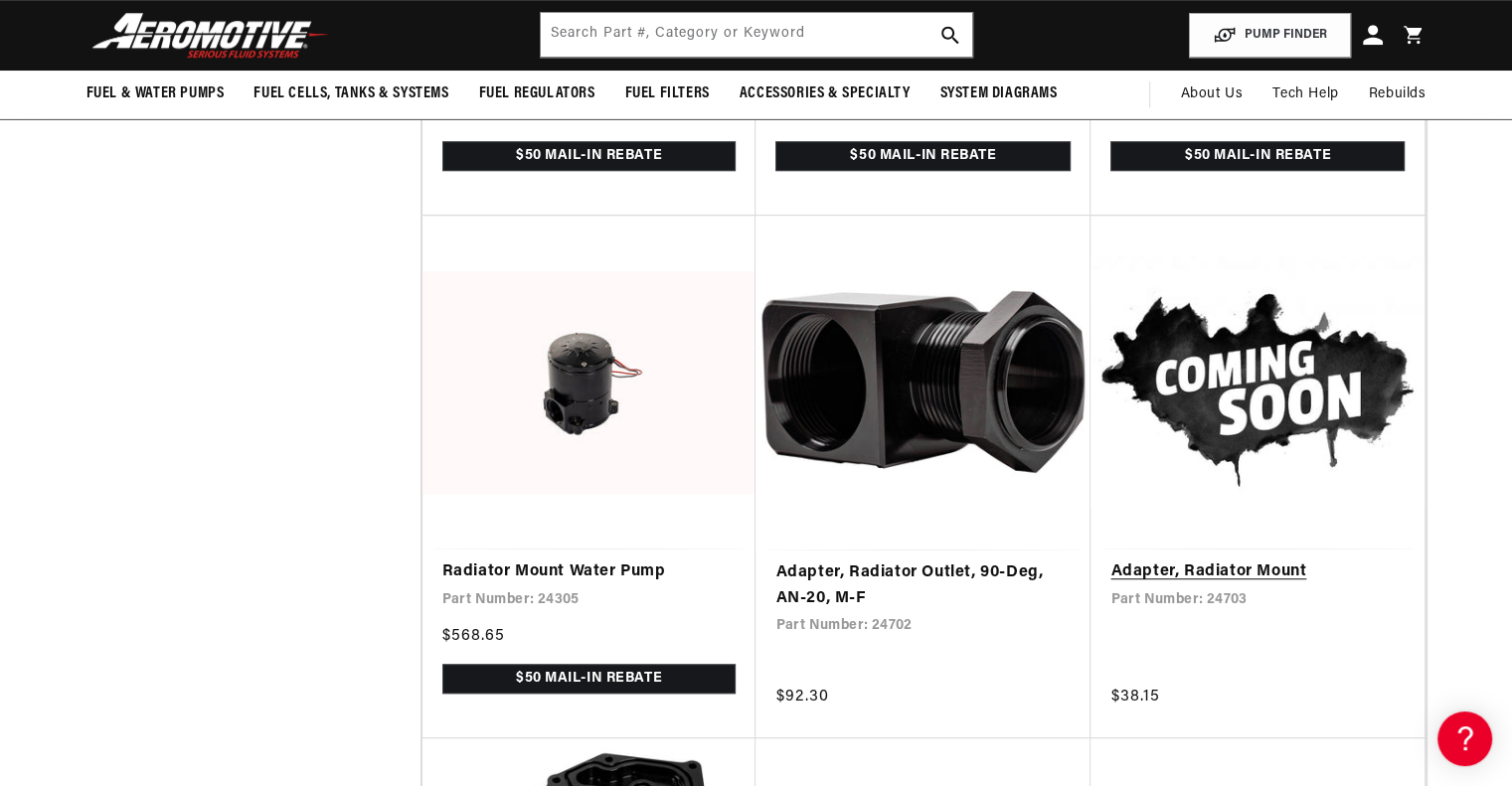 click on "Adapter, Radiator Mount" at bounding box center (1258, 572) 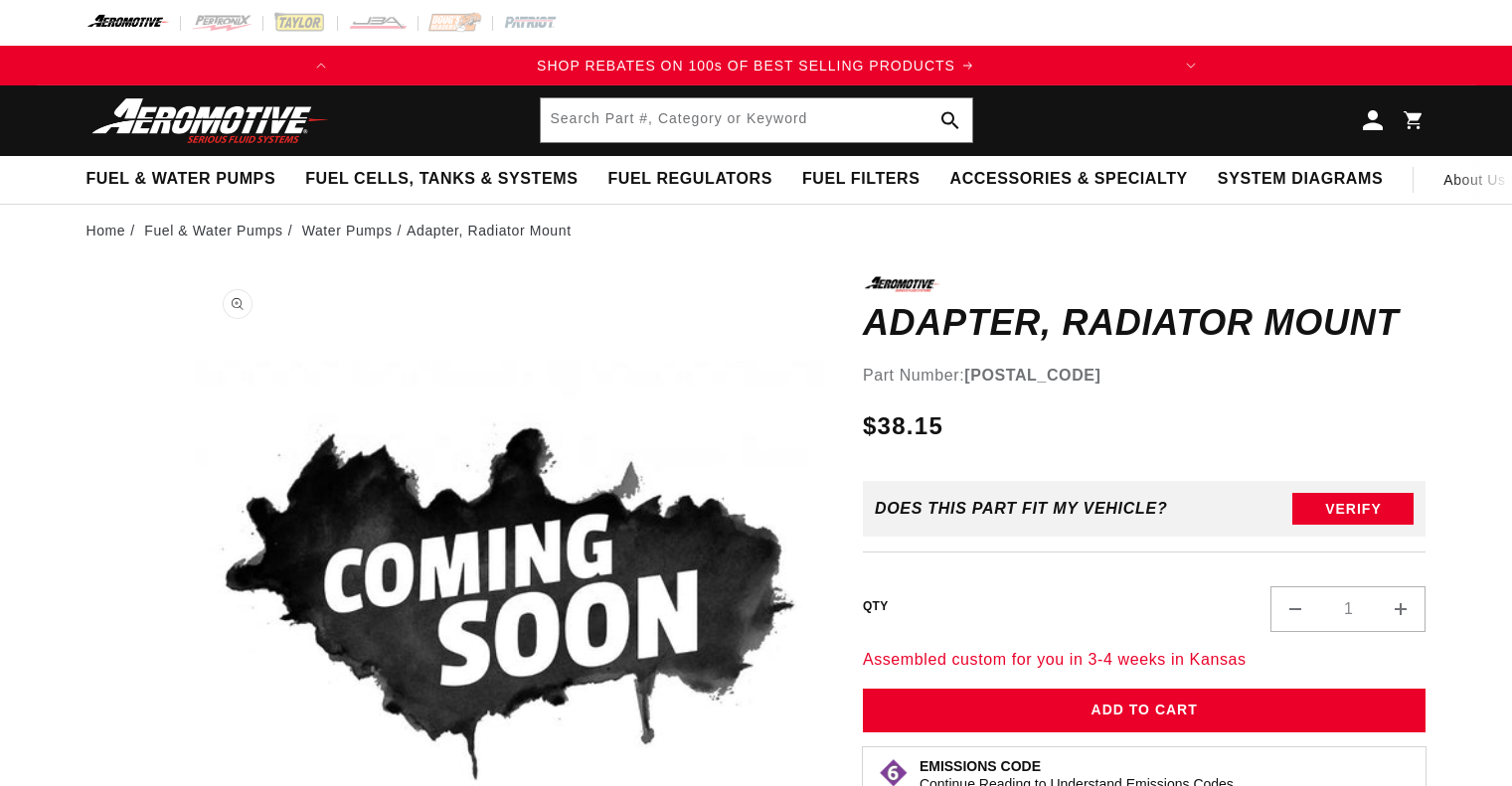scroll, scrollTop: 0, scrollLeft: 0, axis: both 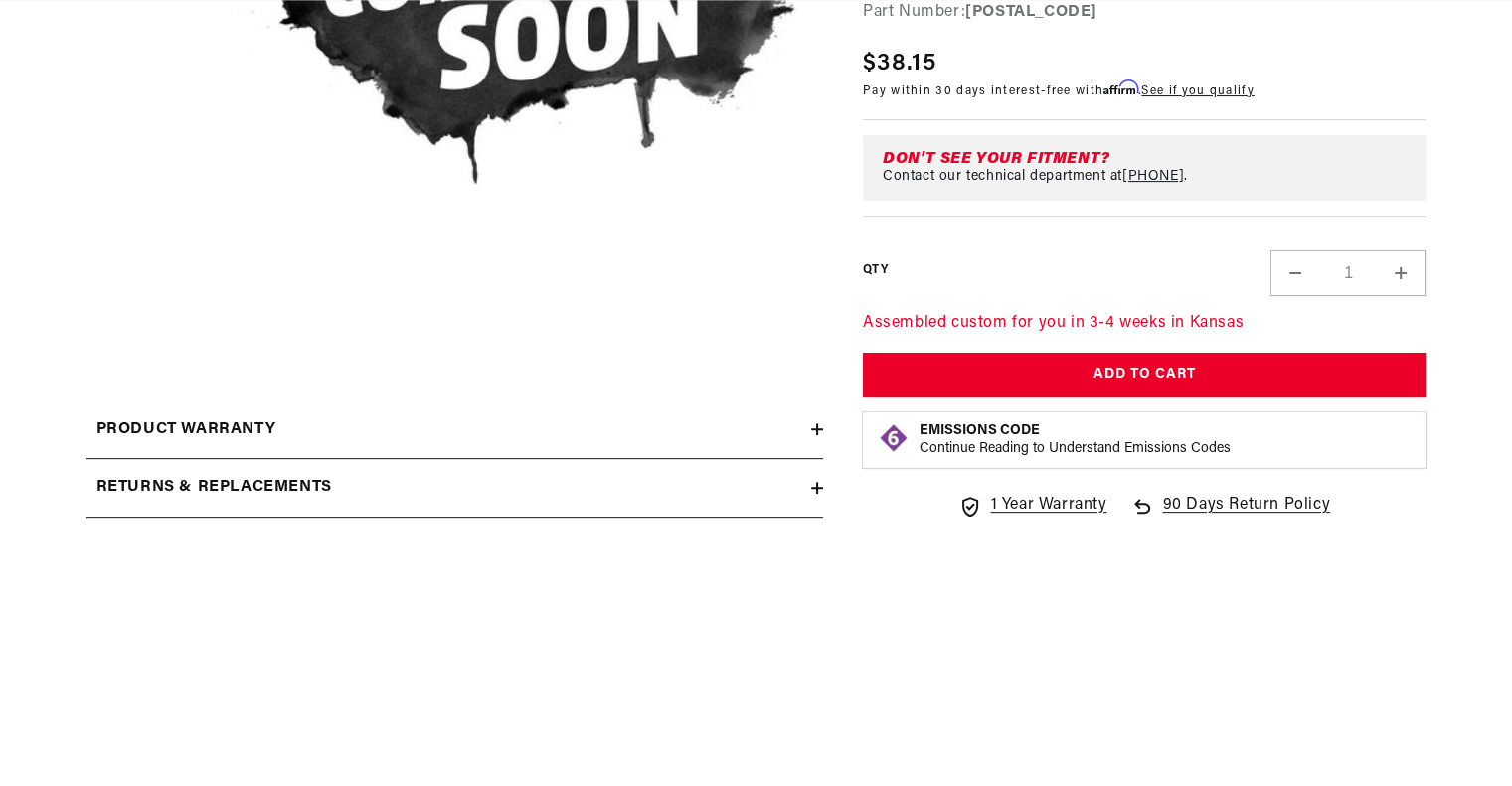 click on "Product warranty" at bounding box center [448, 430] 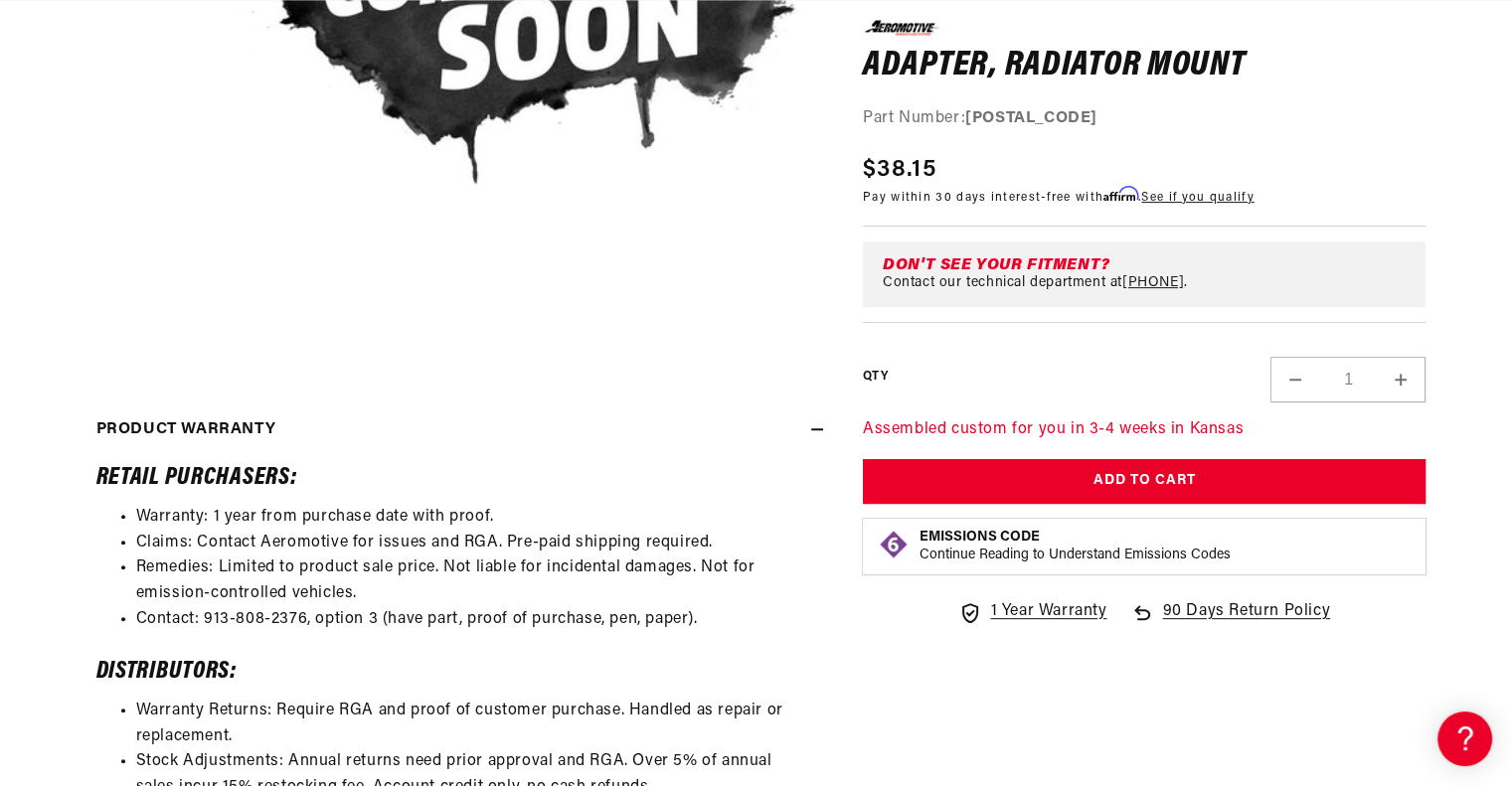 scroll, scrollTop: 0, scrollLeft: 0, axis: both 